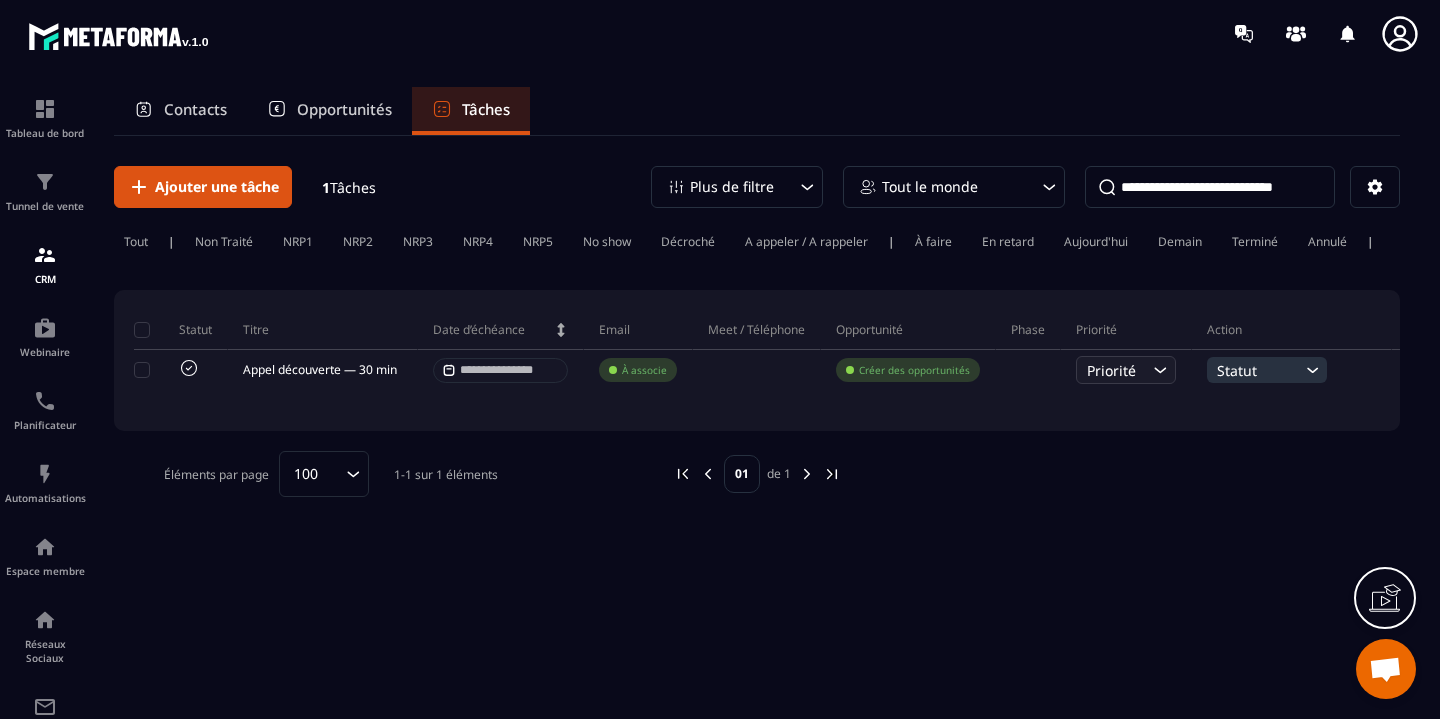 scroll, scrollTop: 0, scrollLeft: 0, axis: both 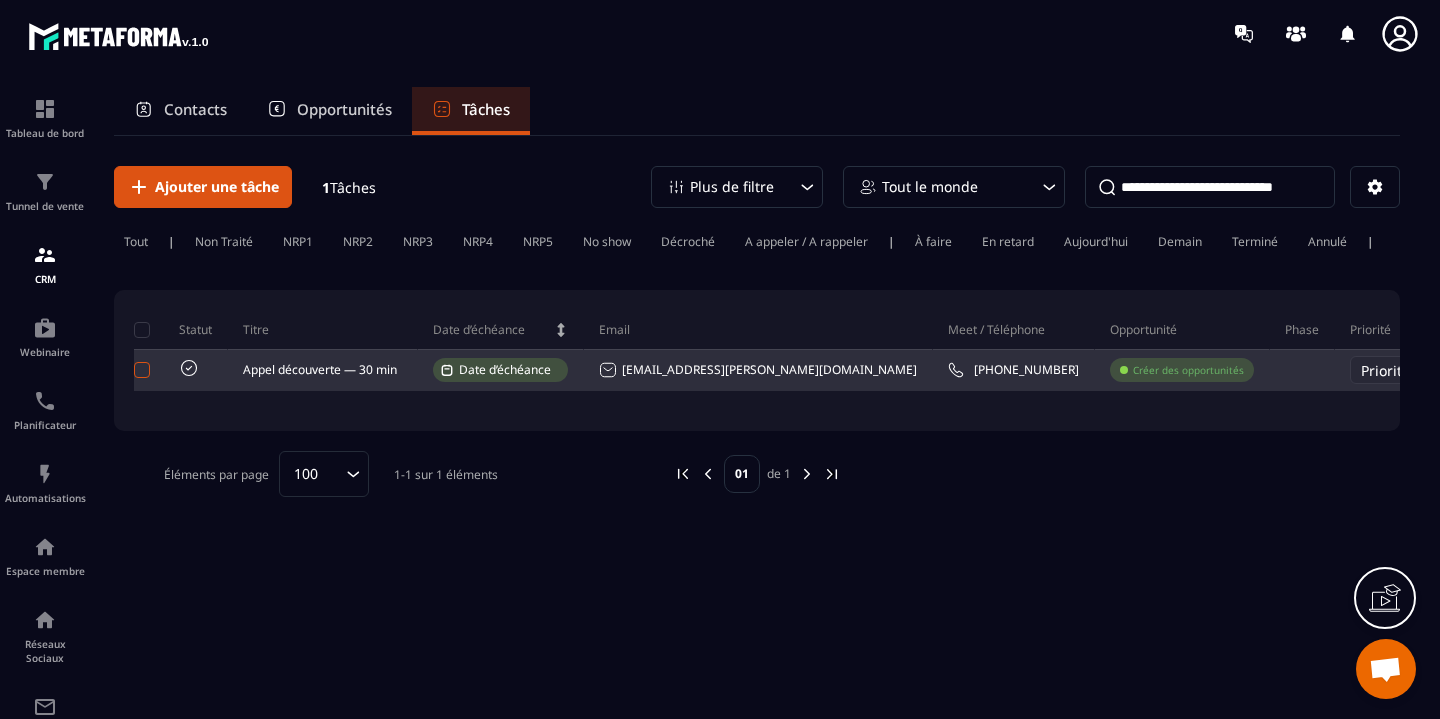 click at bounding box center [142, 370] 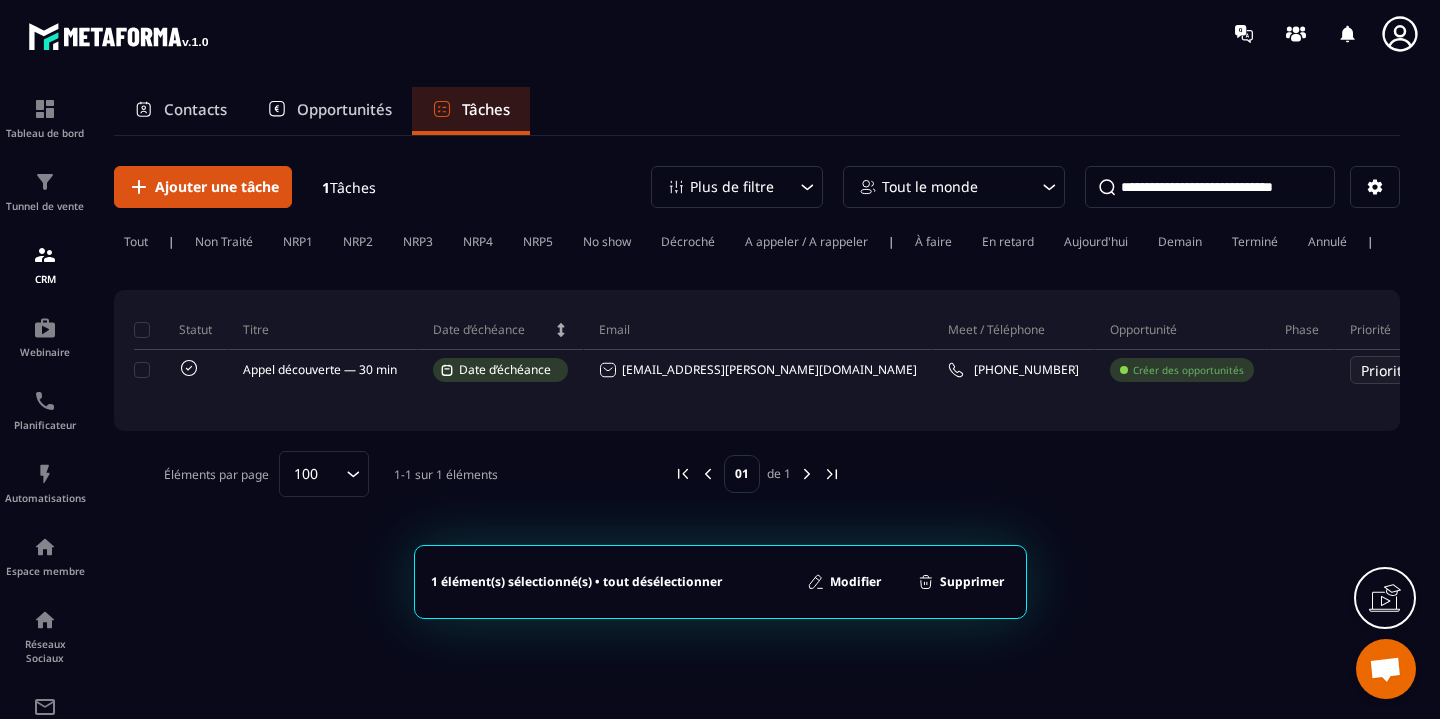 click on "Supprimer" 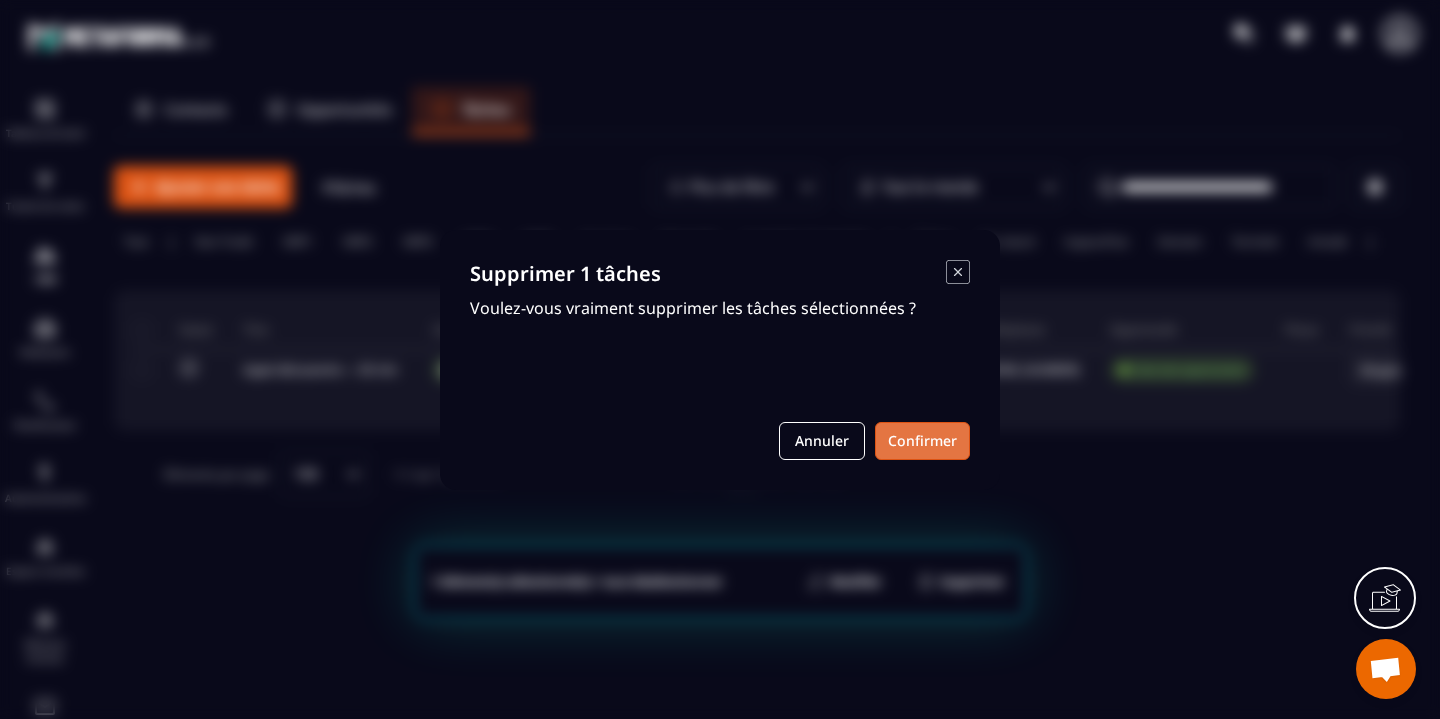 click on "Confirmer" at bounding box center (922, 441) 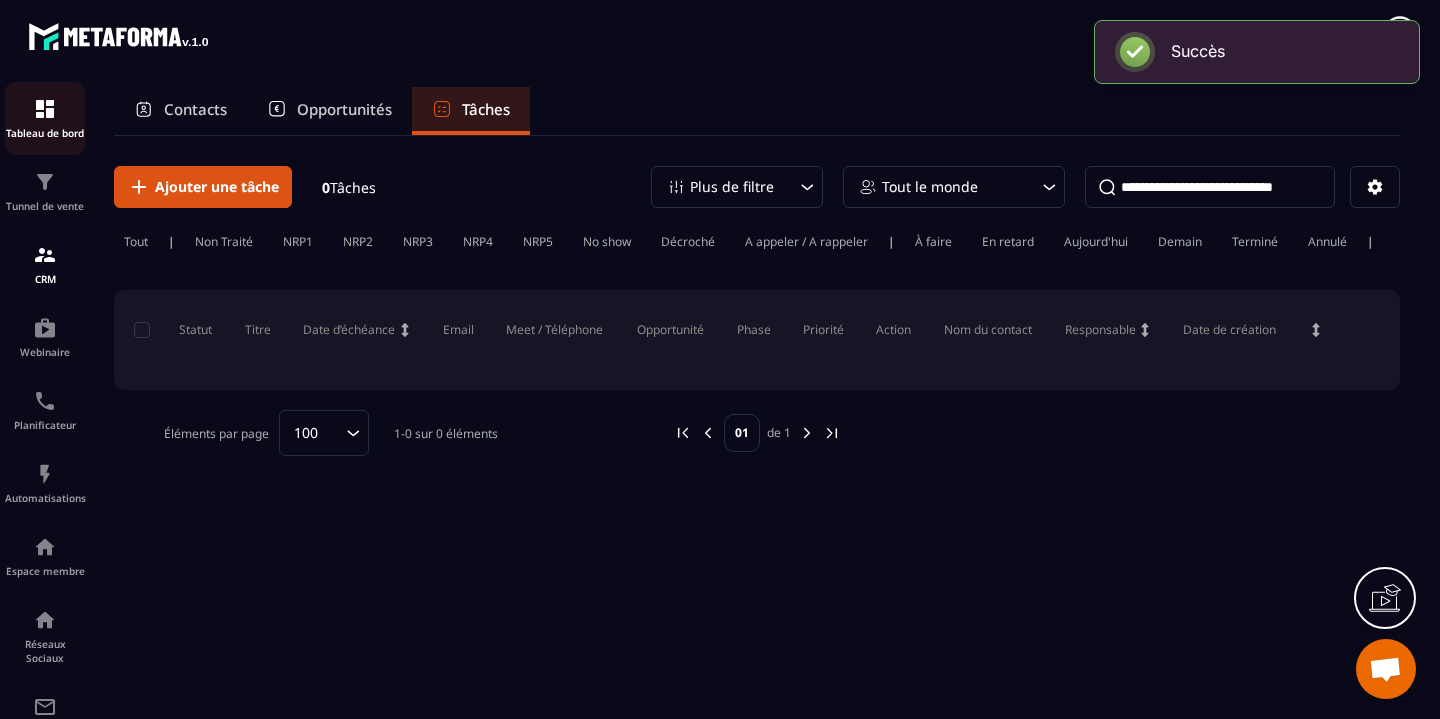click on "Tableau de bord" at bounding box center [45, 118] 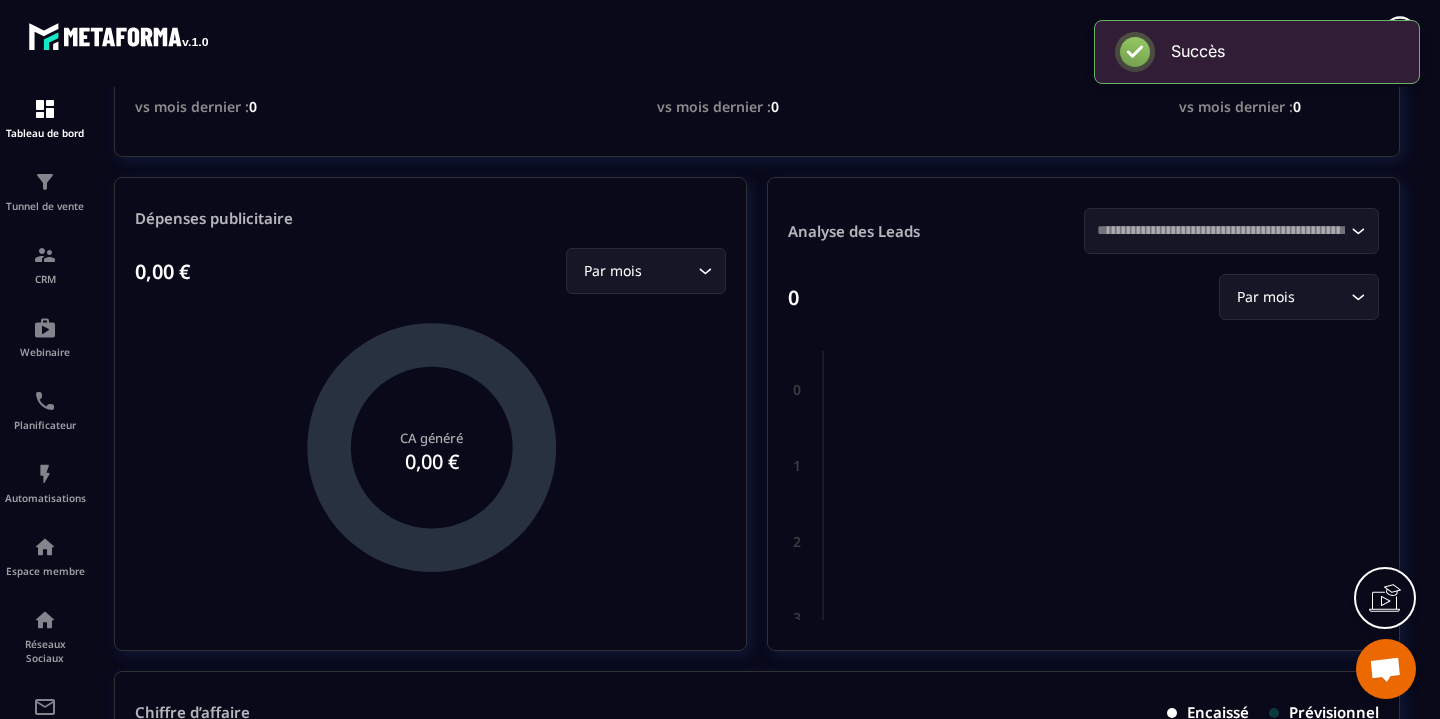scroll, scrollTop: 373, scrollLeft: 0, axis: vertical 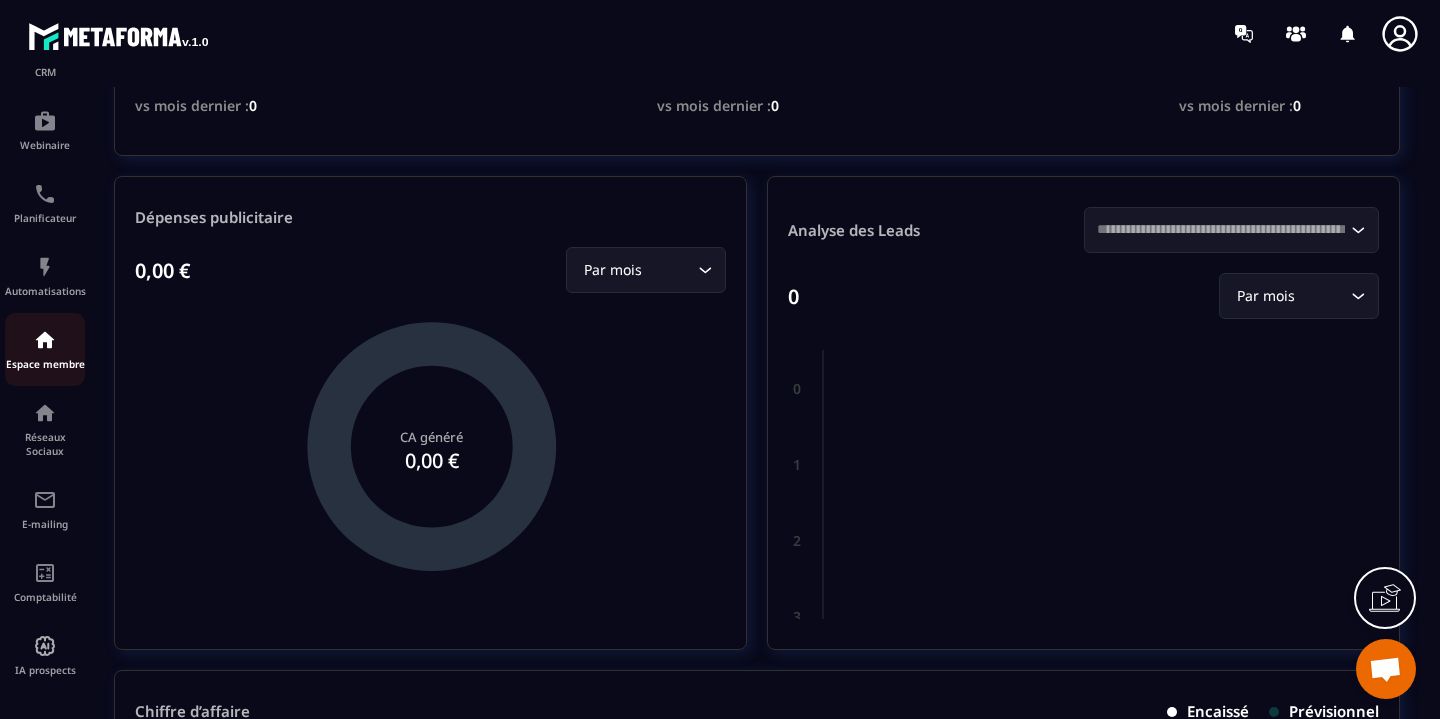 click at bounding box center (0, 0) 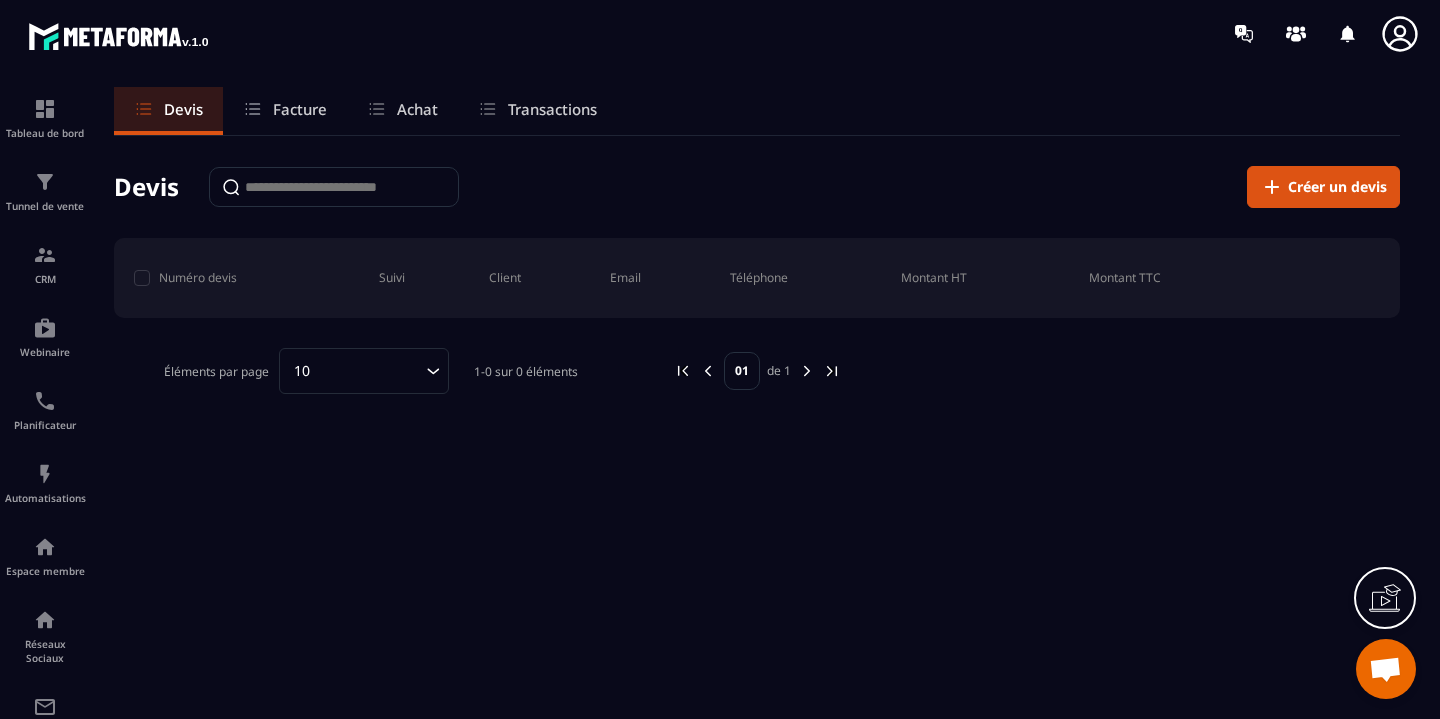 click on "Facture" at bounding box center [285, 111] 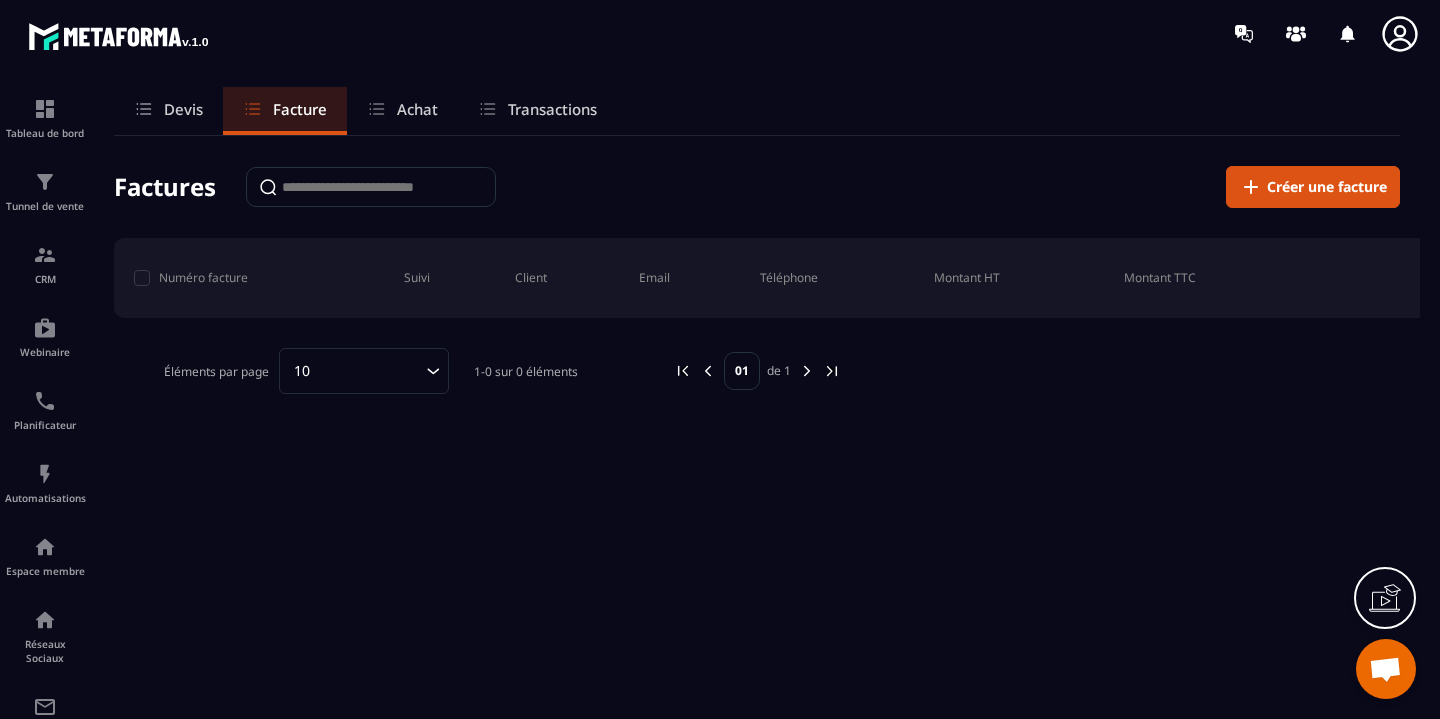 click on "Achat" at bounding box center [402, 111] 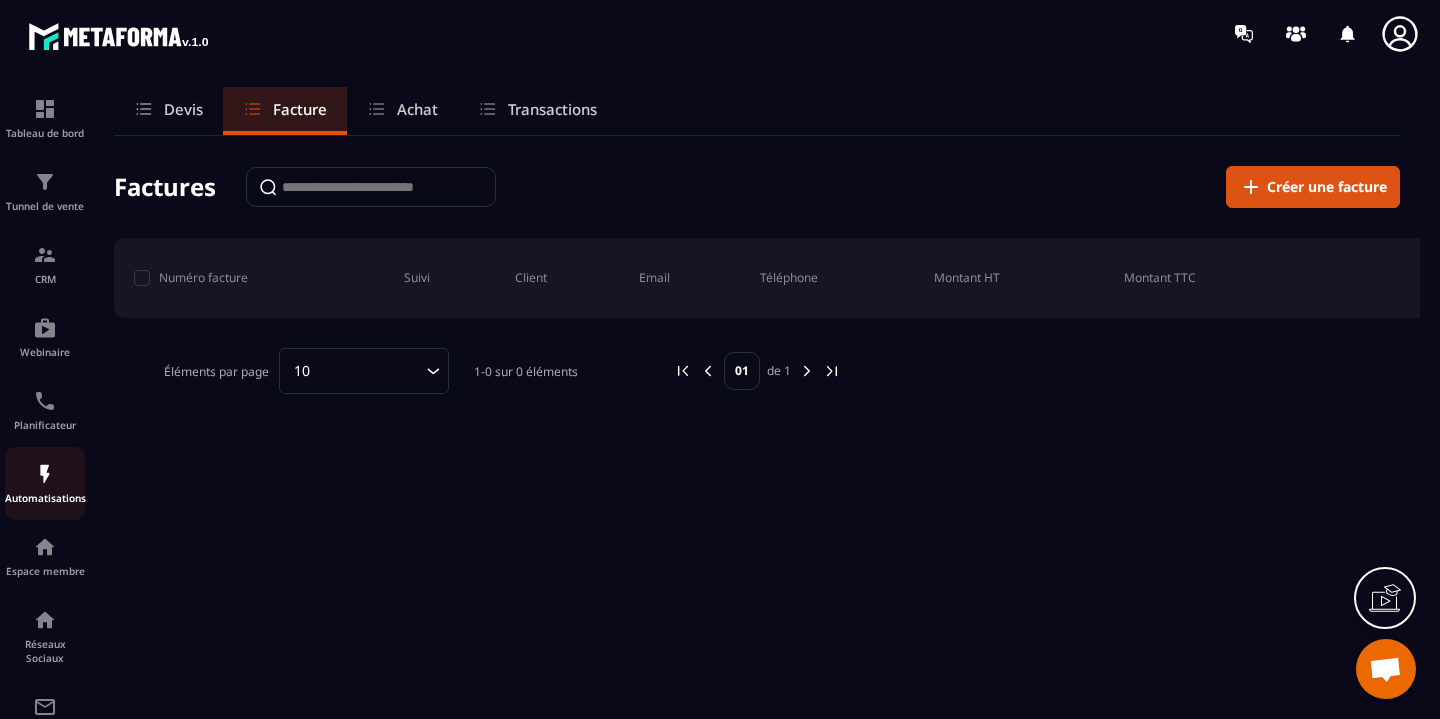 scroll, scrollTop: 207, scrollLeft: 0, axis: vertical 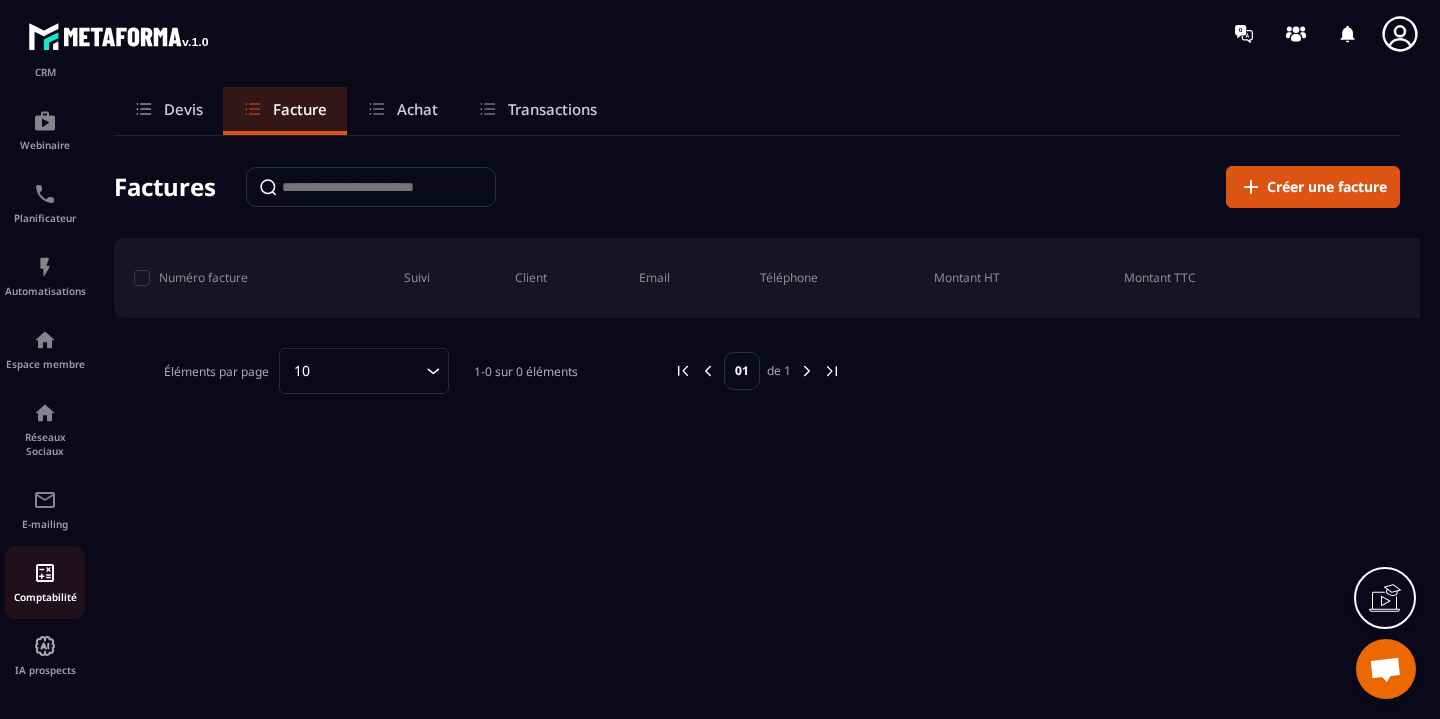 click at bounding box center [45, 573] 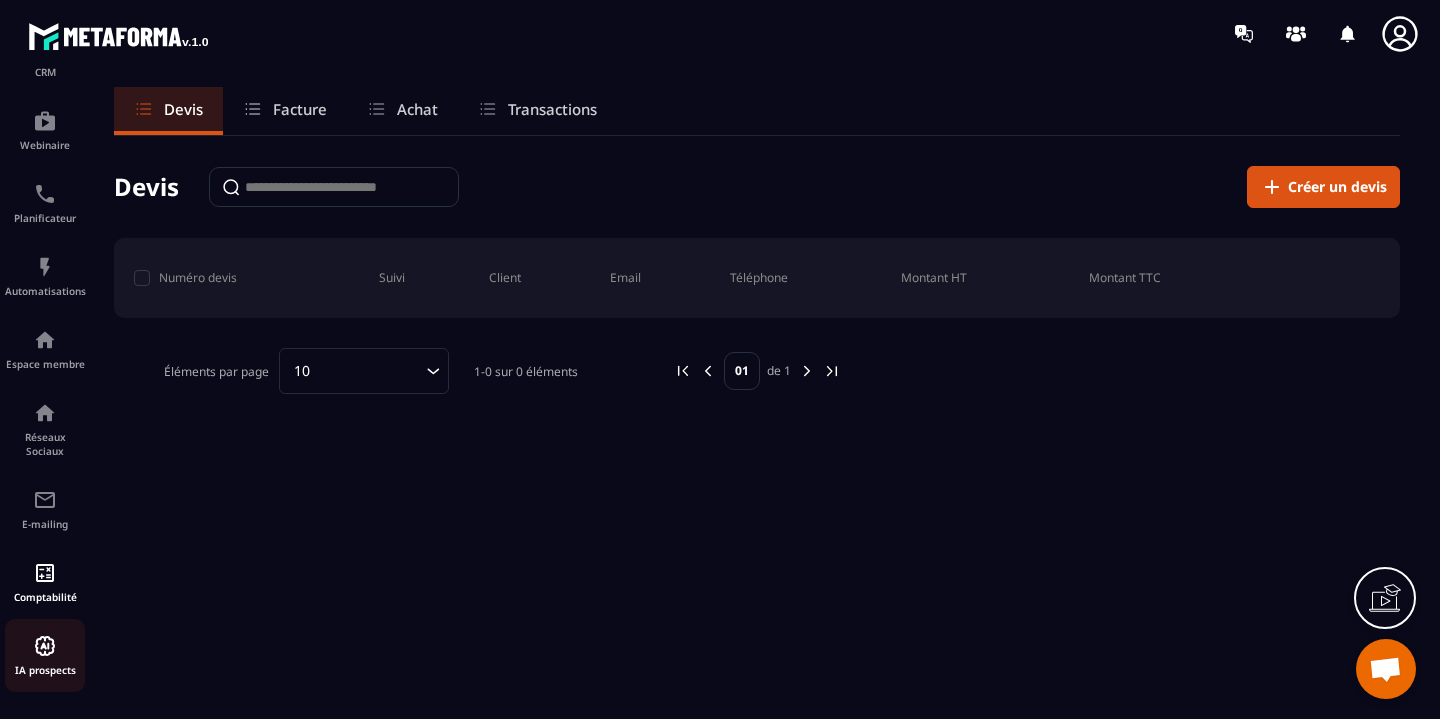 click on "IA prospects" 